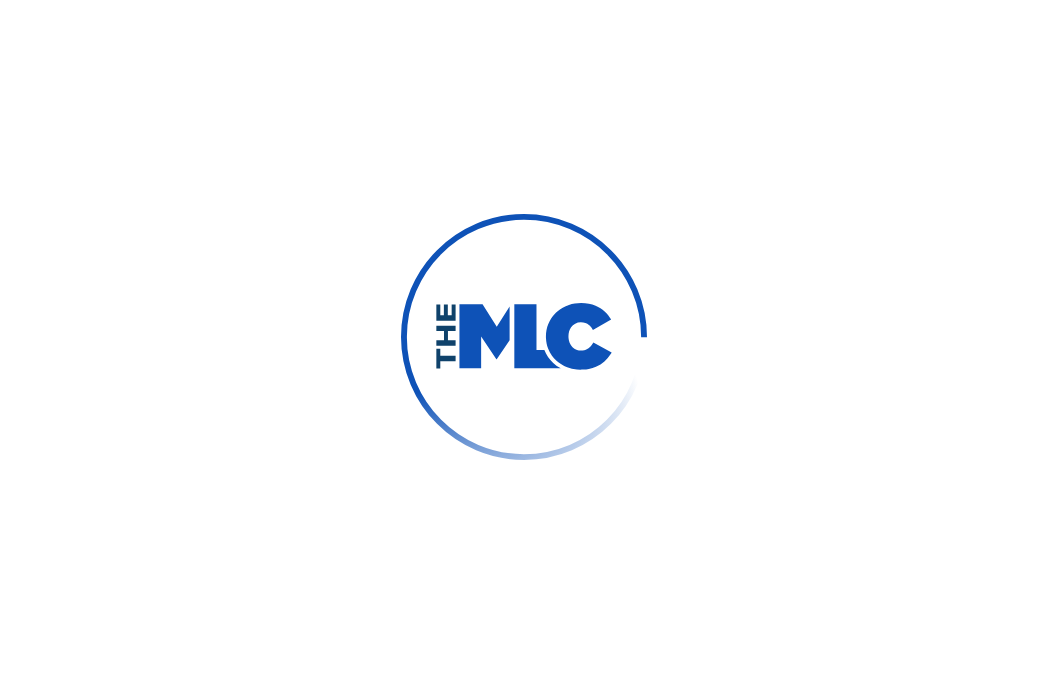 scroll, scrollTop: 0, scrollLeft: 0, axis: both 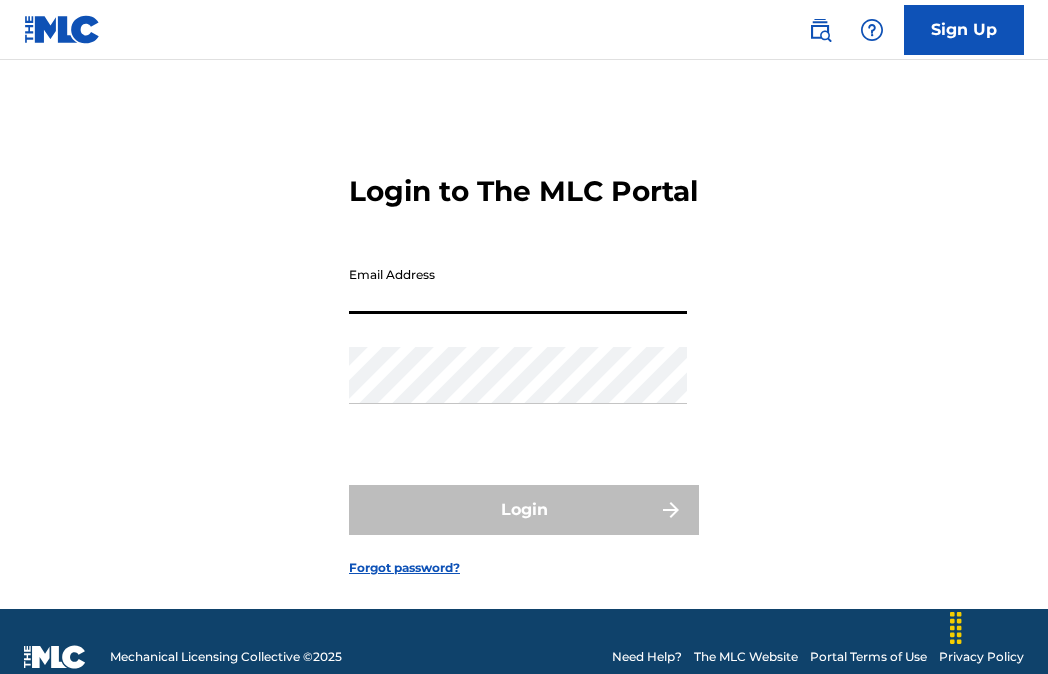 type on "[EMAIL]" 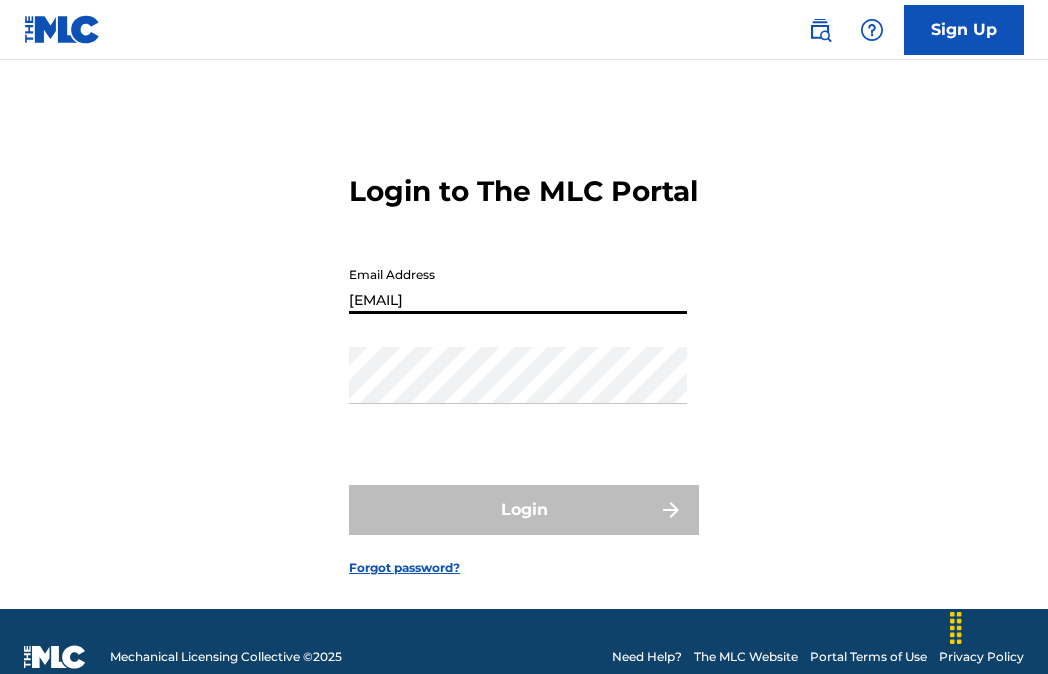 click on "Login" at bounding box center [524, 510] 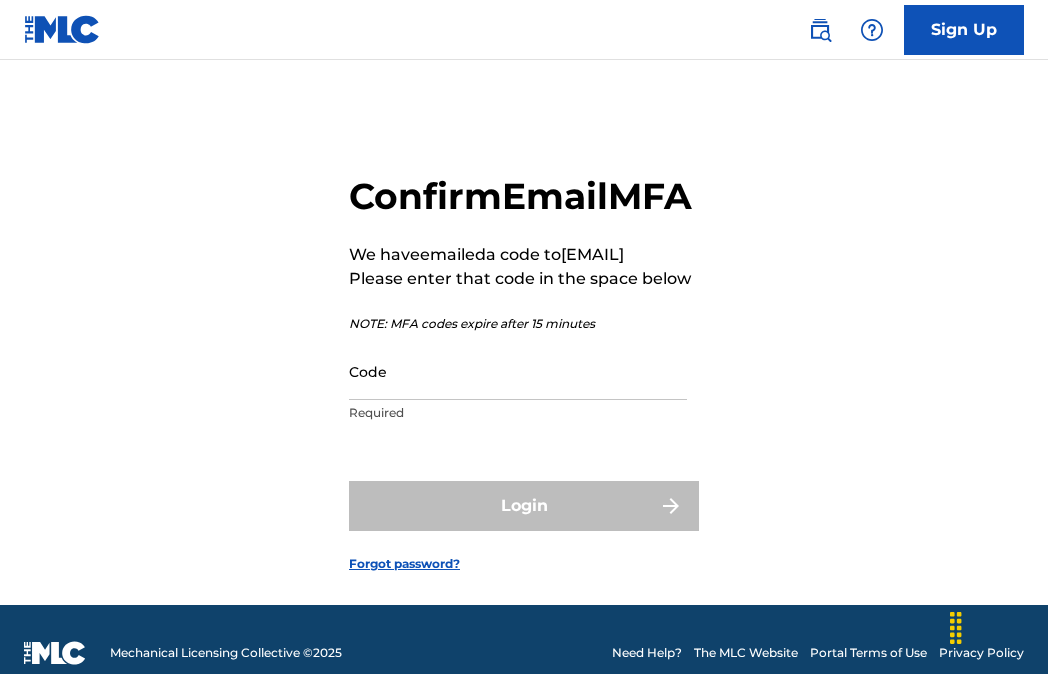 click on "Confirm  Email   MFA" at bounding box center [520, 196] 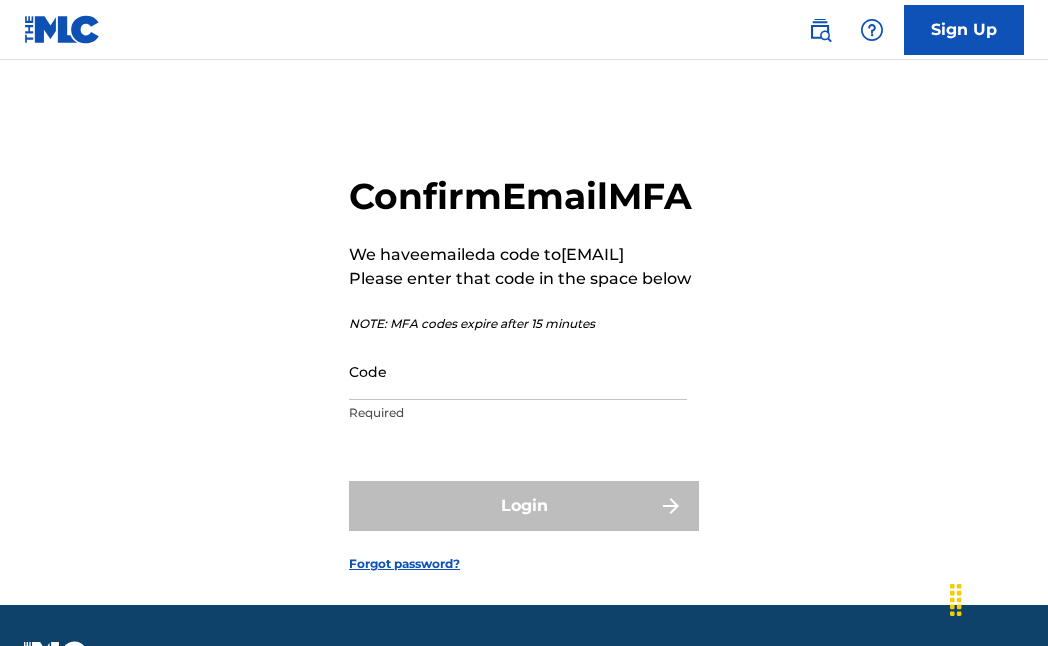 click on "Code" at bounding box center (518, 371) 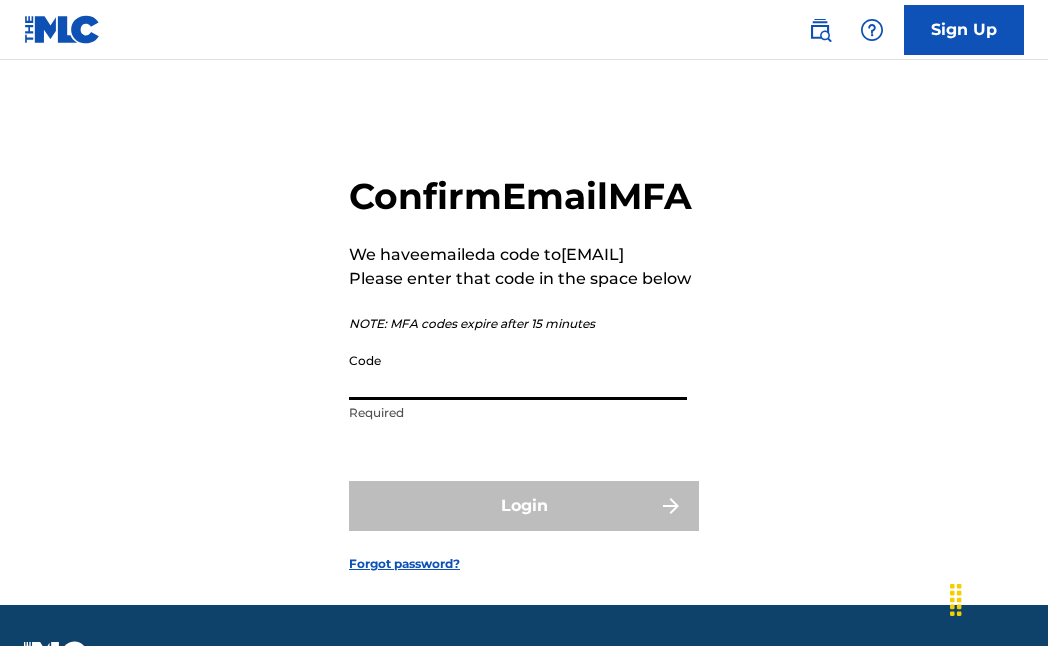 paste on "815893" 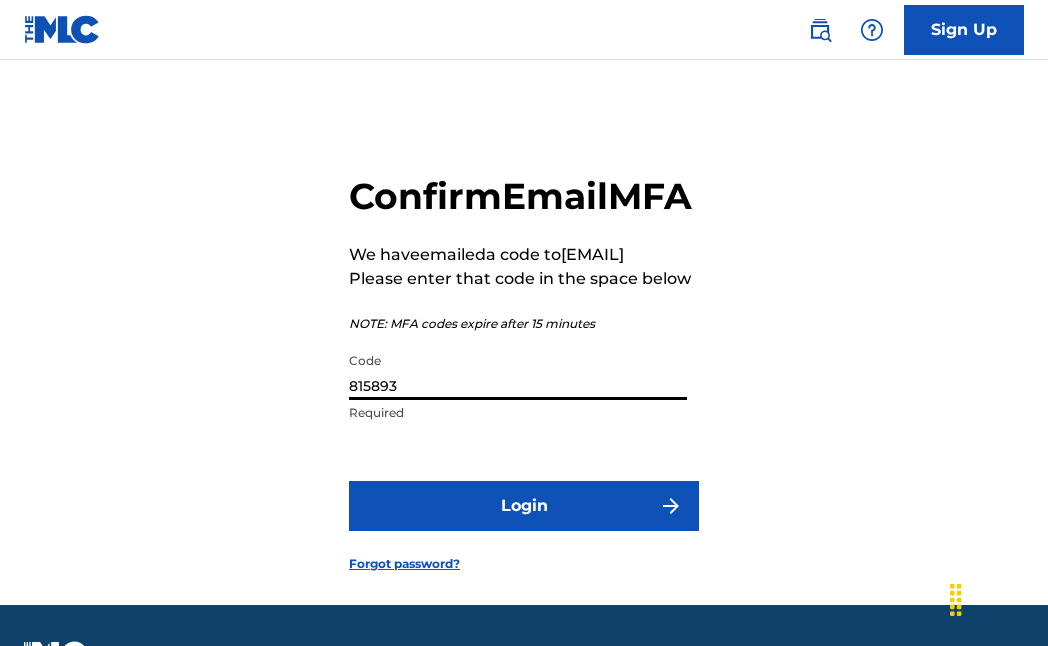 type on "815893" 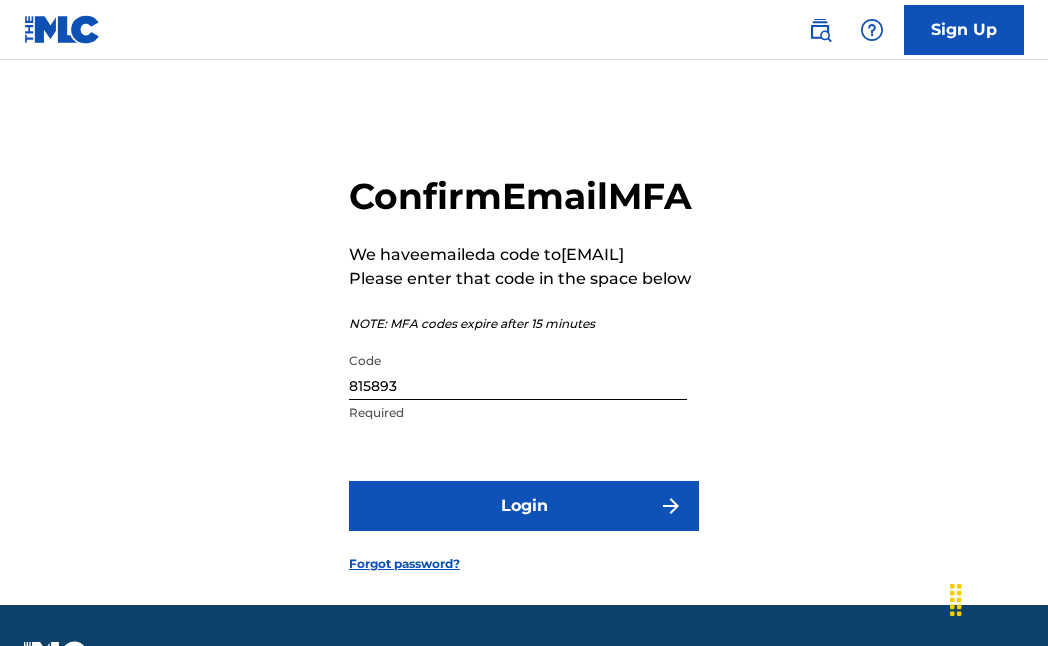 click on "Login" at bounding box center [524, 506] 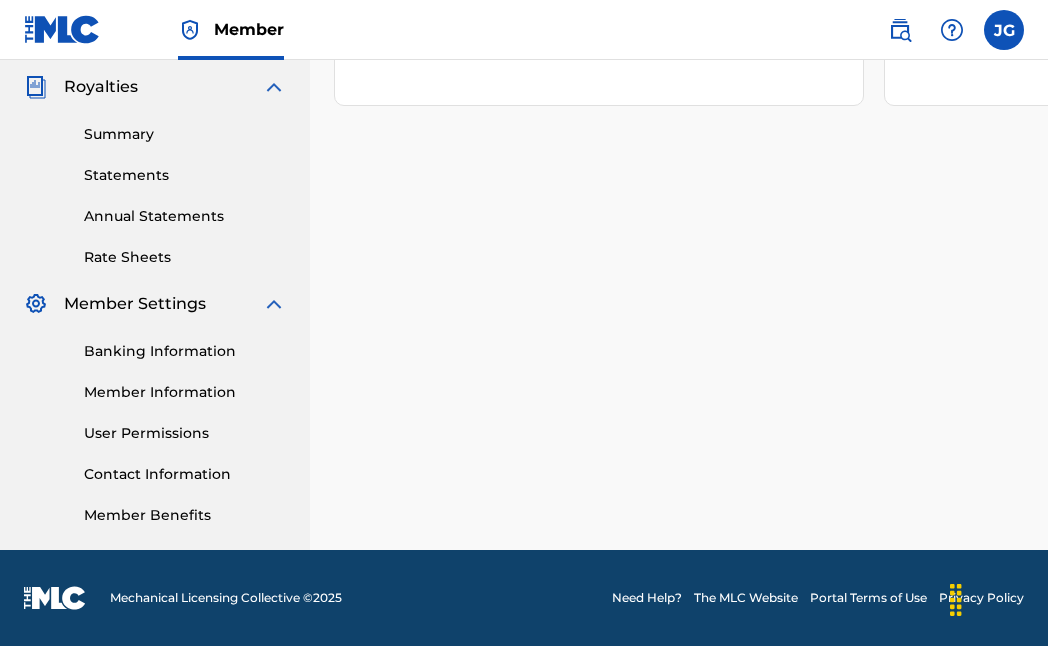 scroll, scrollTop: 0, scrollLeft: 0, axis: both 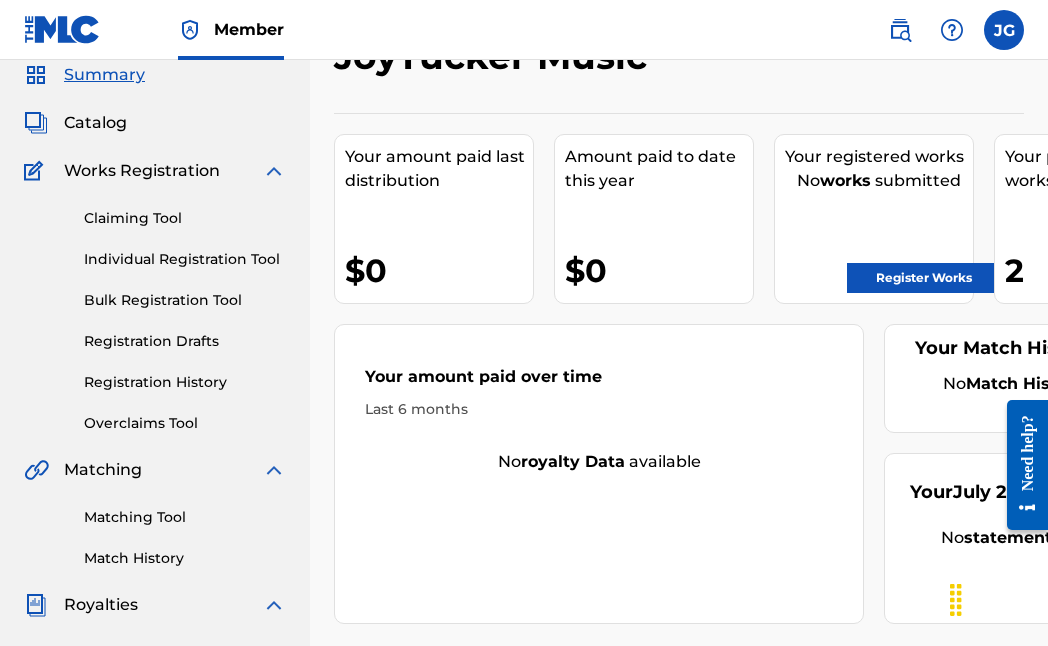 click on "Registration History" at bounding box center [185, 382] 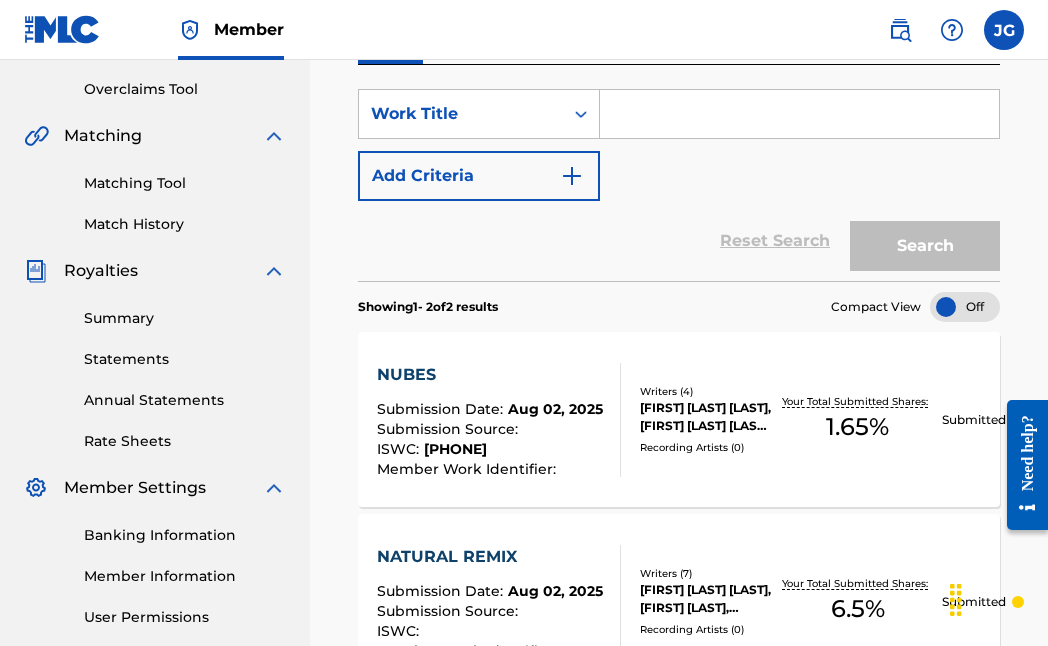 scroll, scrollTop: 475, scrollLeft: 0, axis: vertical 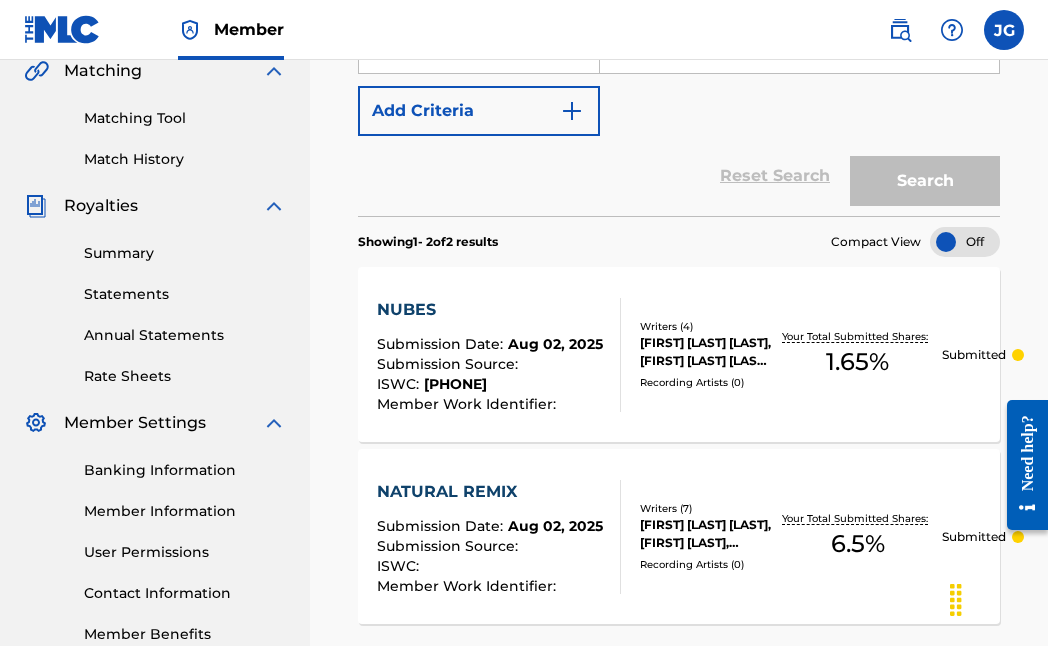 click on "Showing  1  -   2  of  2   results   Compact View" at bounding box center [679, 236] 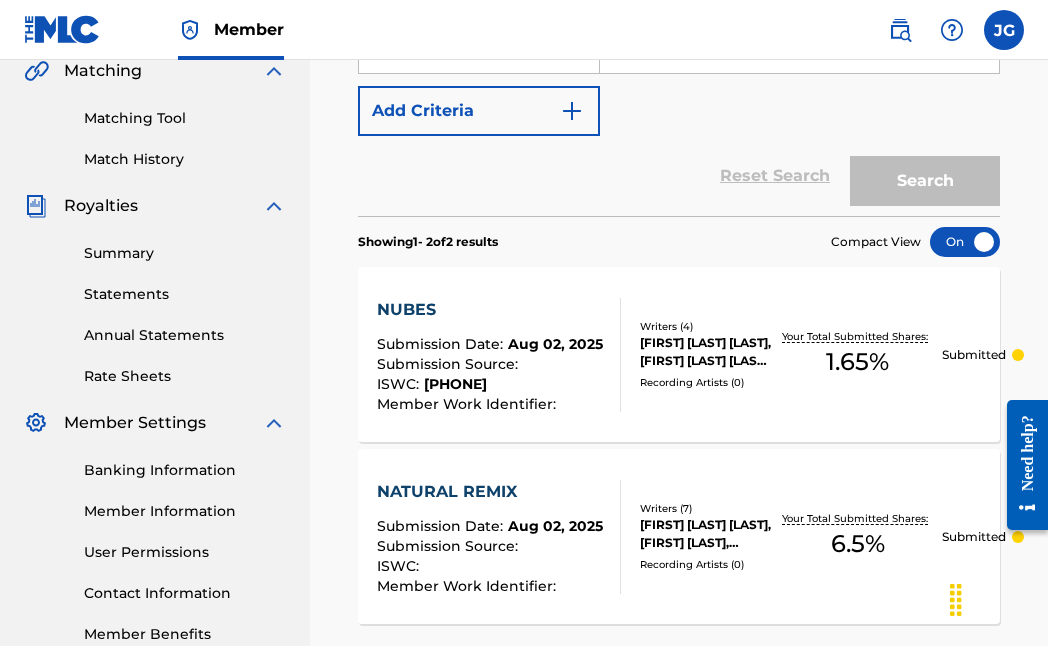 click at bounding box center [965, 242] 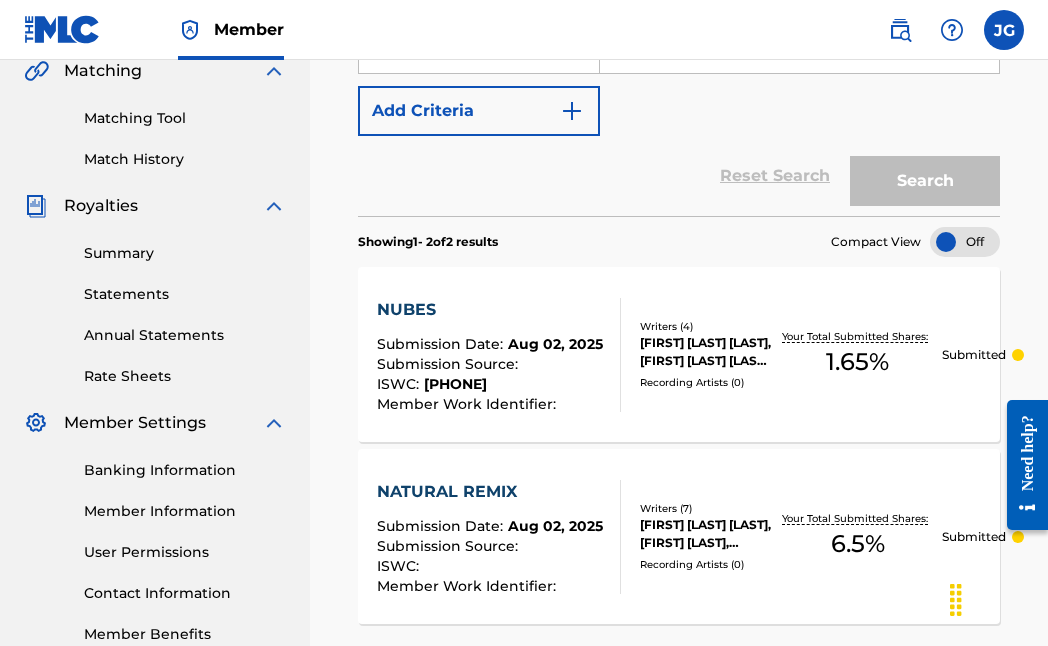 click at bounding box center (965, 242) 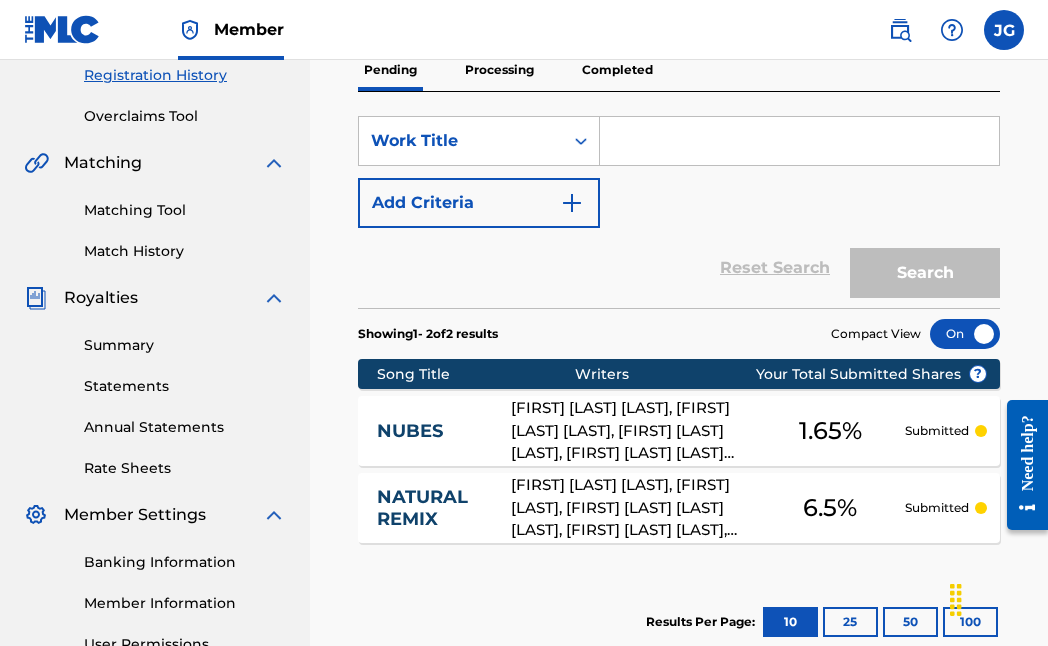 scroll, scrollTop: 381, scrollLeft: 0, axis: vertical 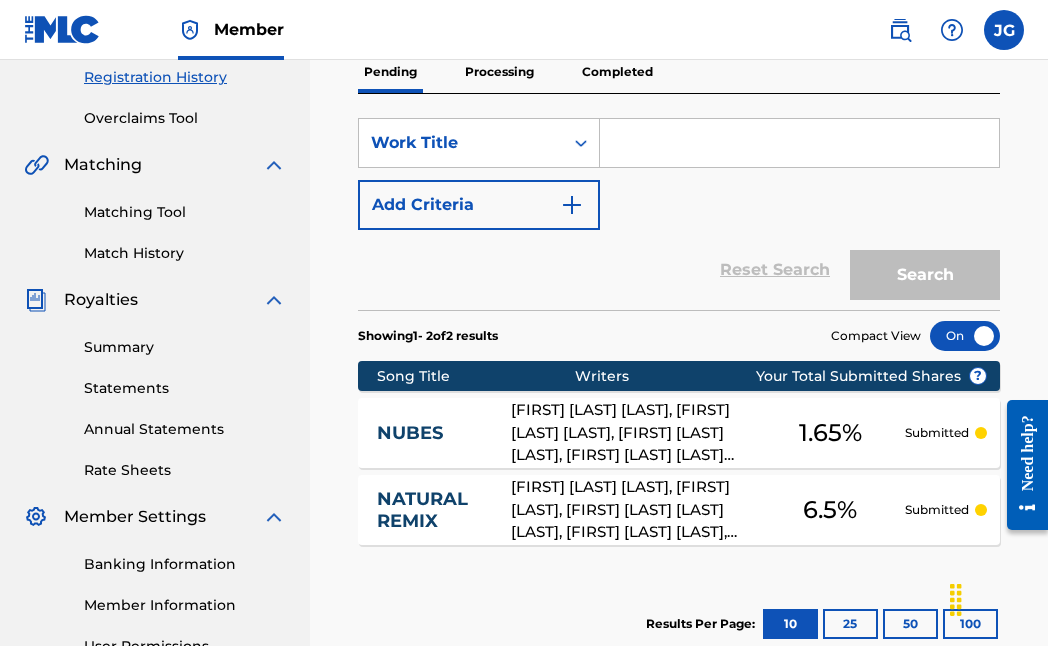 click on "Match History" at bounding box center (185, 253) 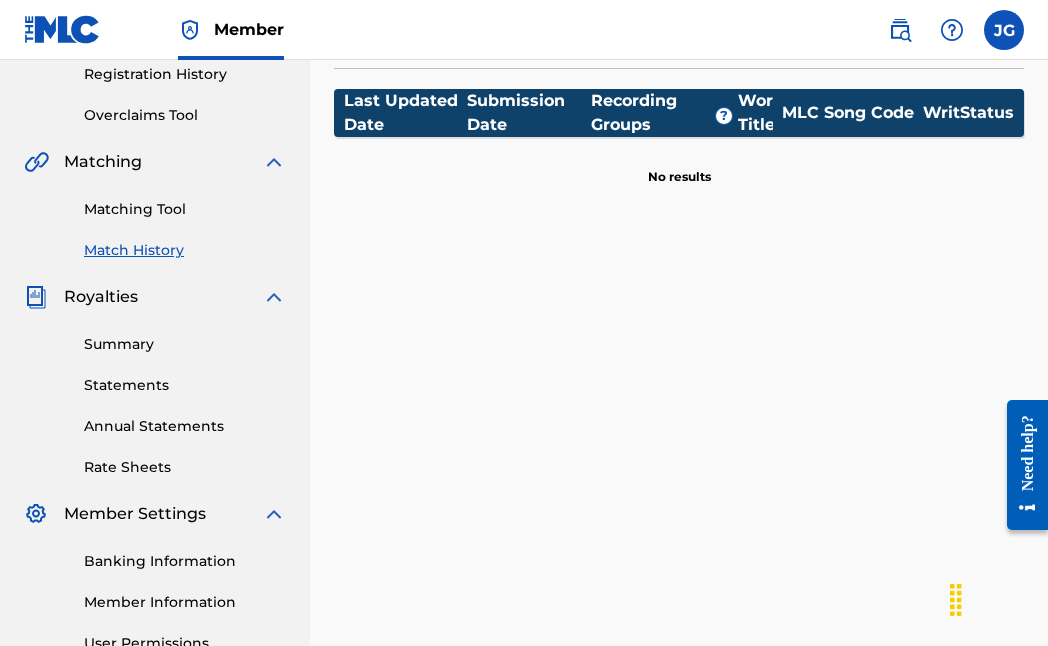 scroll, scrollTop: 265, scrollLeft: 0, axis: vertical 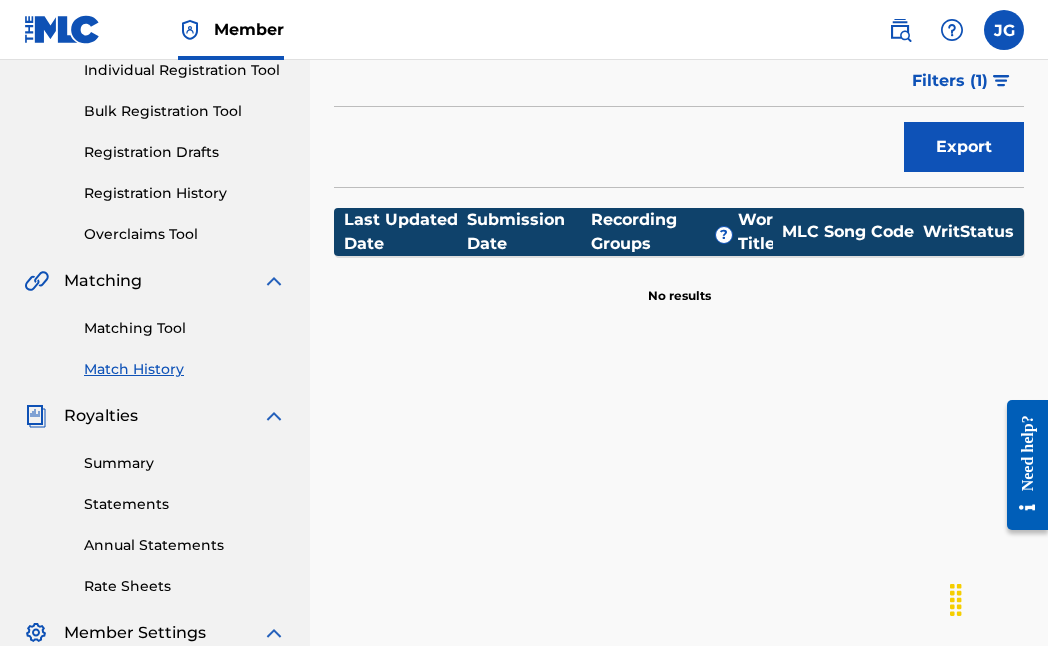 click on "Matching Tool" at bounding box center [185, 328] 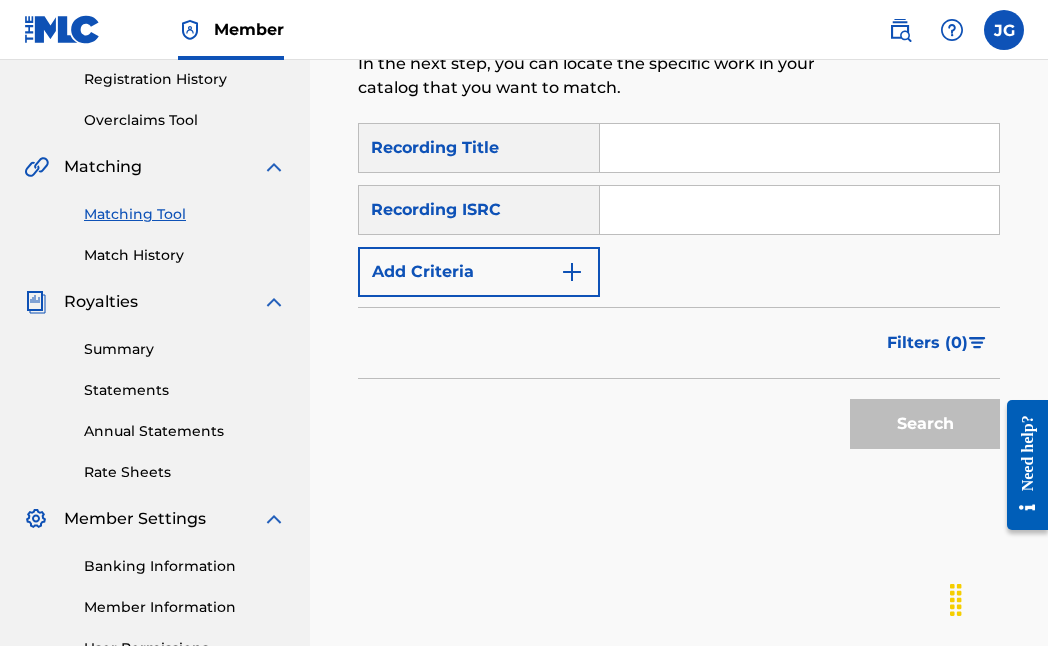 scroll, scrollTop: 228, scrollLeft: 0, axis: vertical 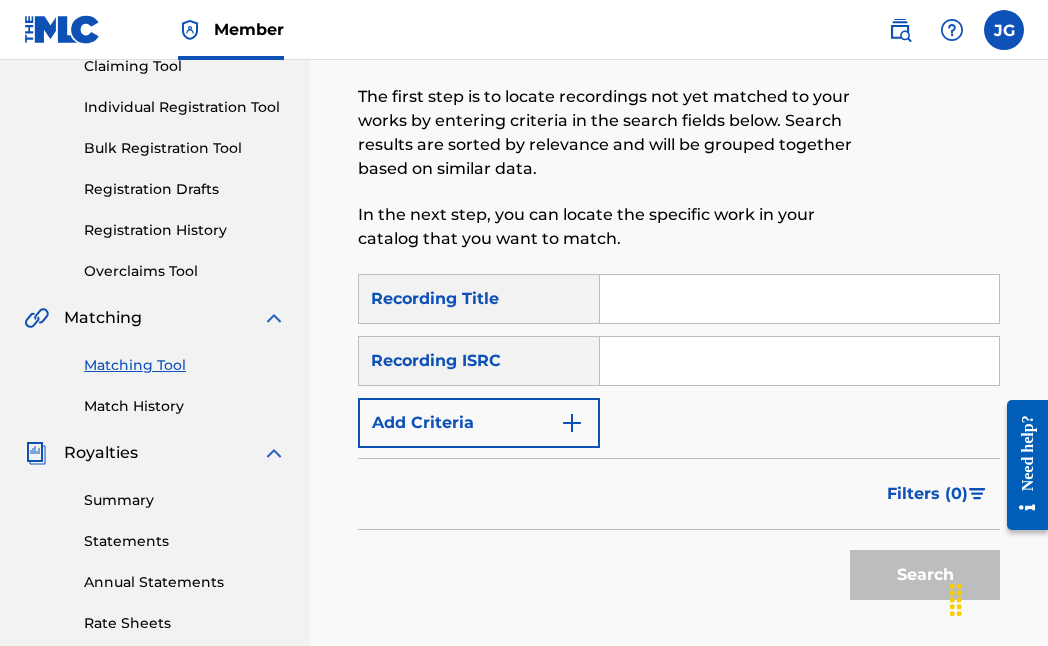 click on "Statements" at bounding box center [185, 541] 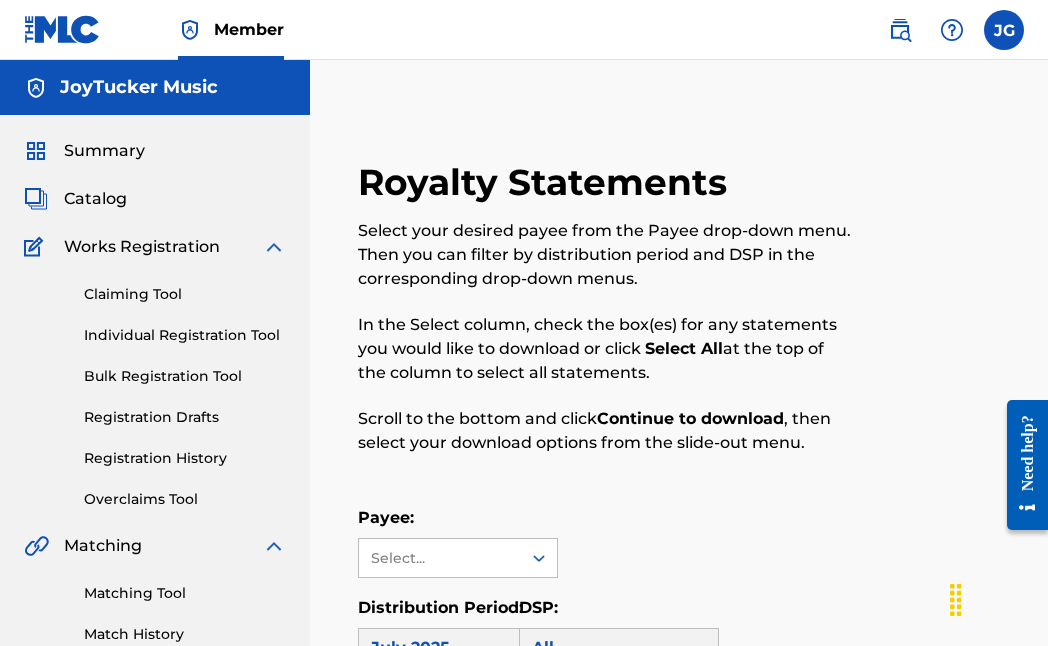 scroll, scrollTop: 0, scrollLeft: 0, axis: both 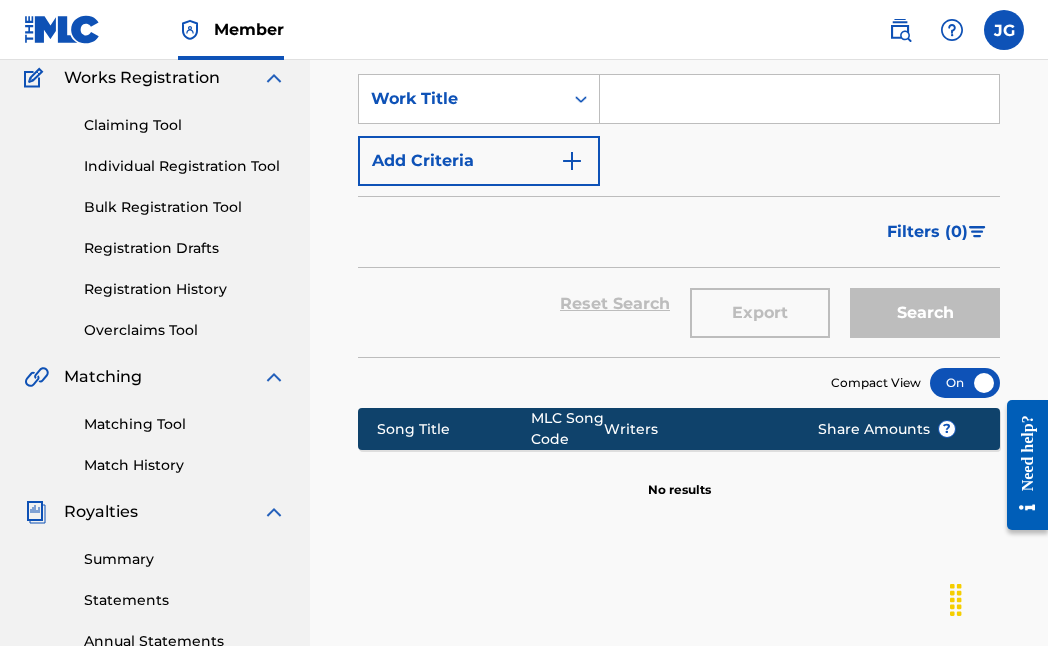 click on "Individual Registration Tool" at bounding box center [185, 166] 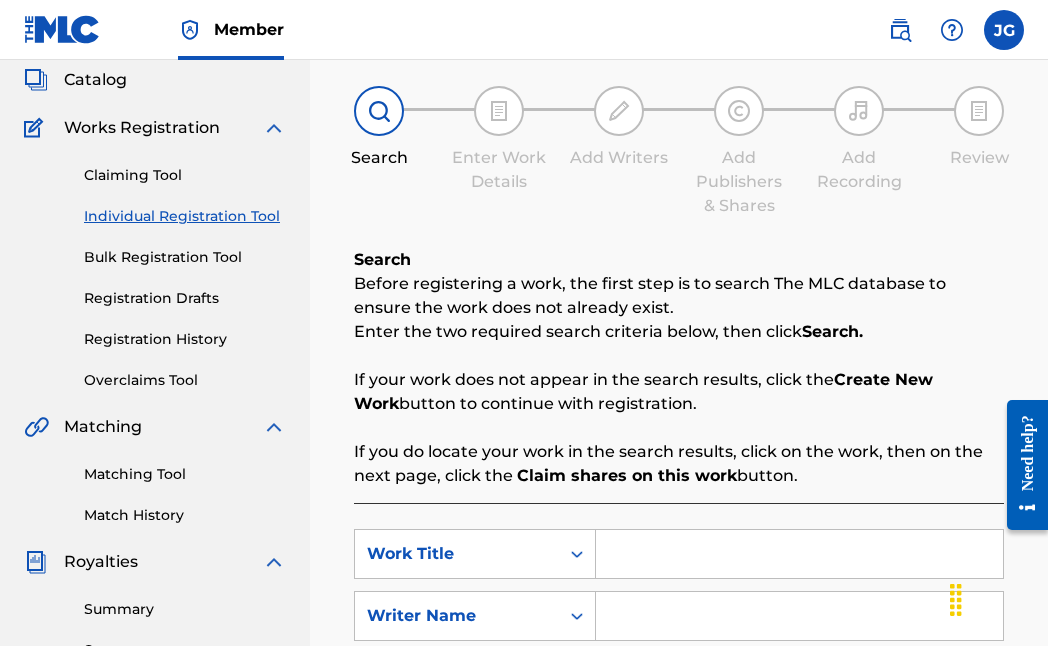 scroll, scrollTop: 14, scrollLeft: 0, axis: vertical 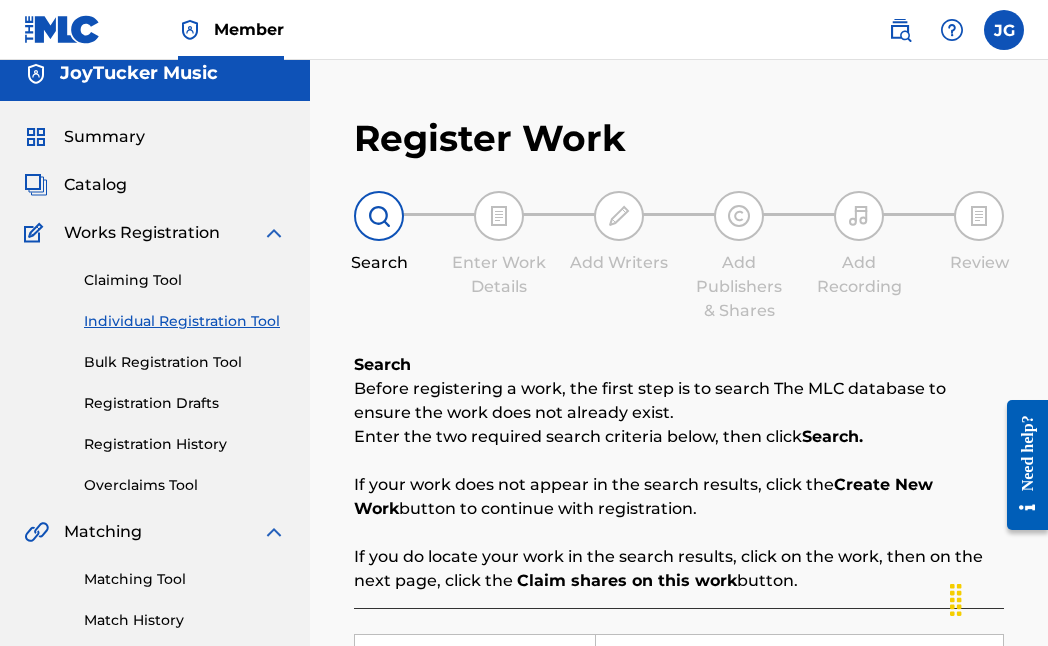 click on "Registration Drafts" at bounding box center (185, 403) 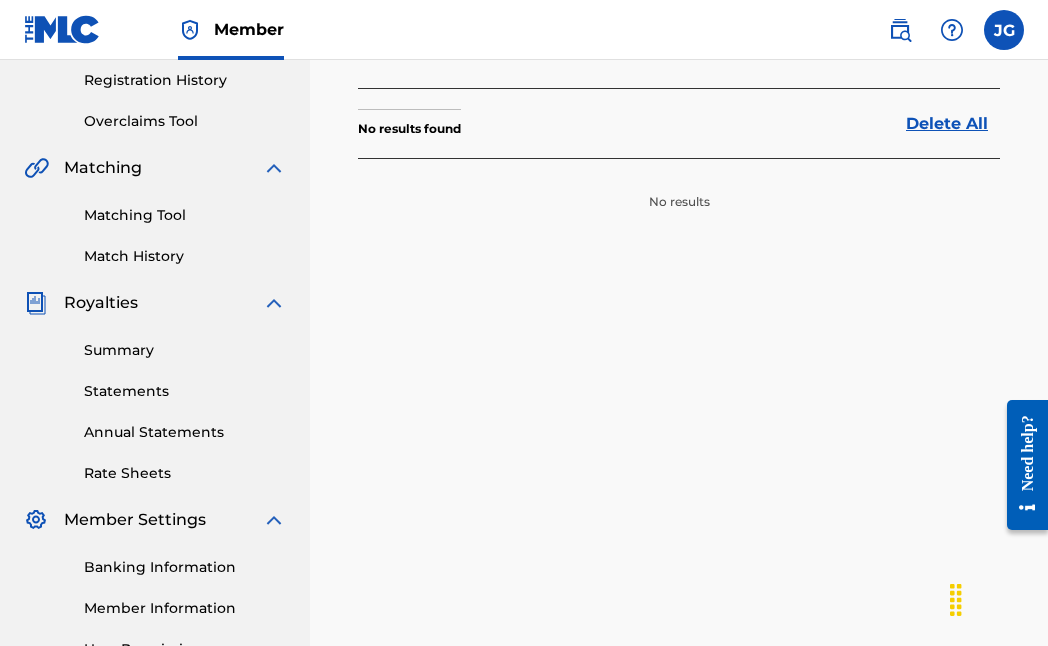 scroll, scrollTop: 374, scrollLeft: 0, axis: vertical 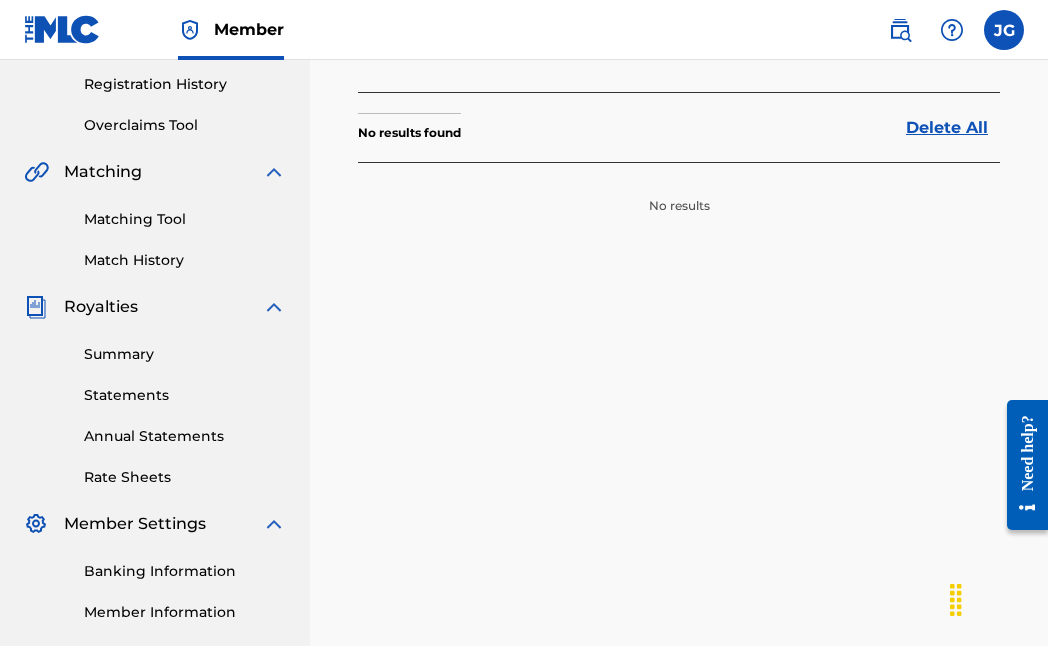 click on "Registration History" at bounding box center [185, 84] 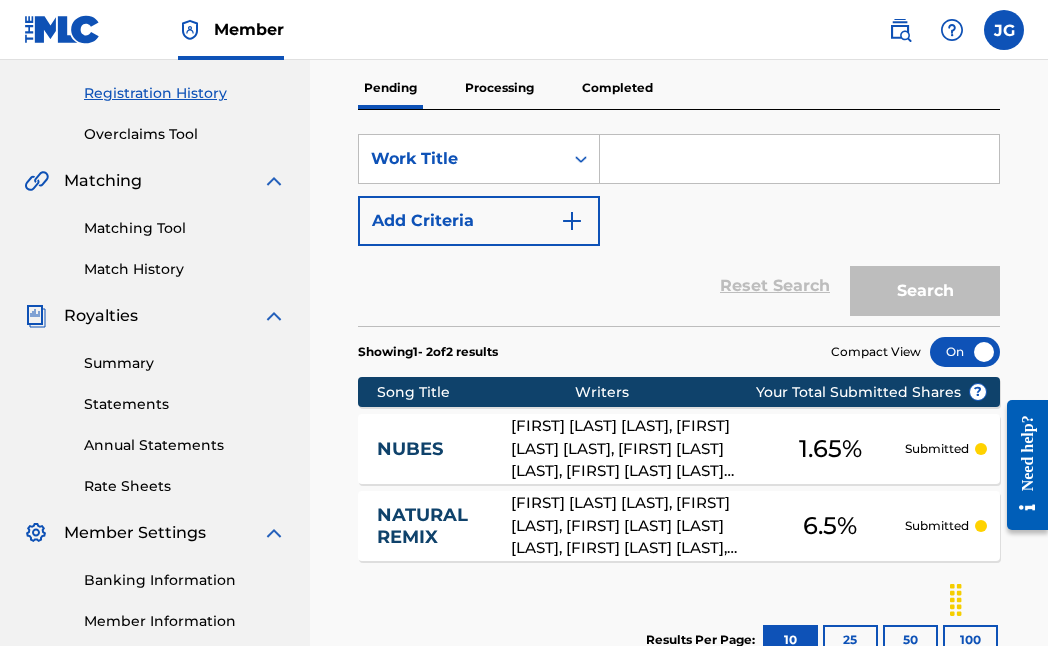 scroll, scrollTop: 363, scrollLeft: 0, axis: vertical 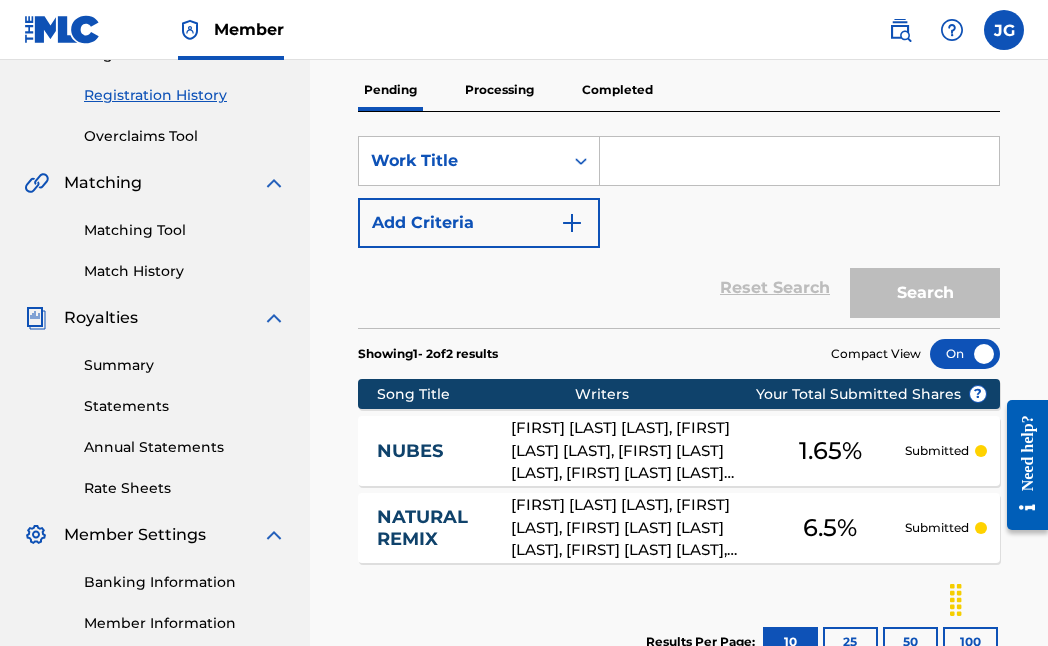click on "Processing" at bounding box center (499, 90) 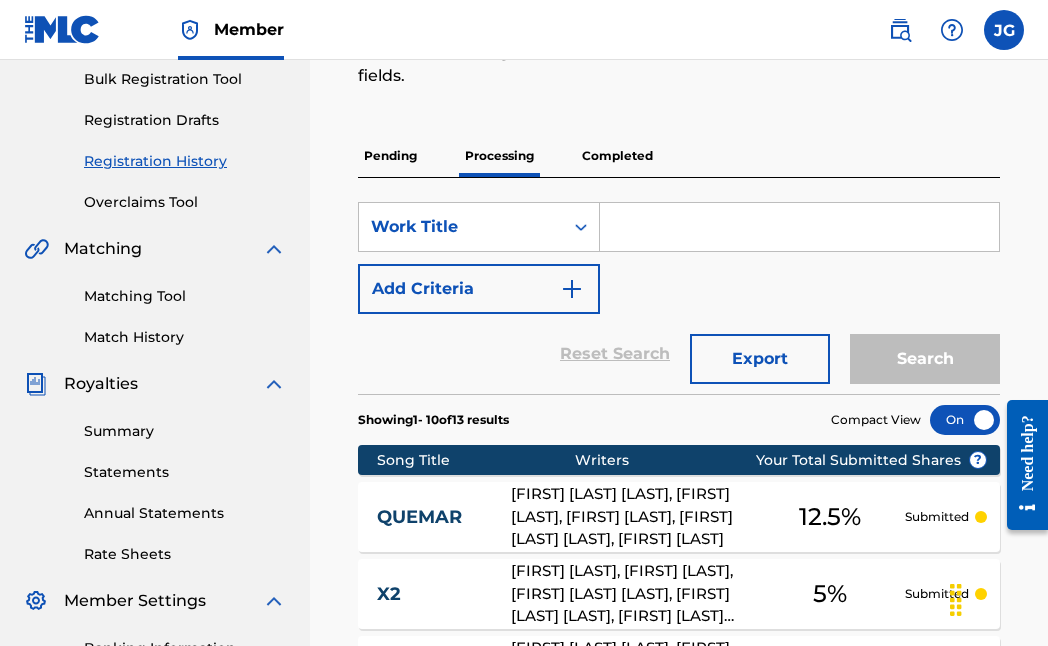 scroll, scrollTop: 116, scrollLeft: 0, axis: vertical 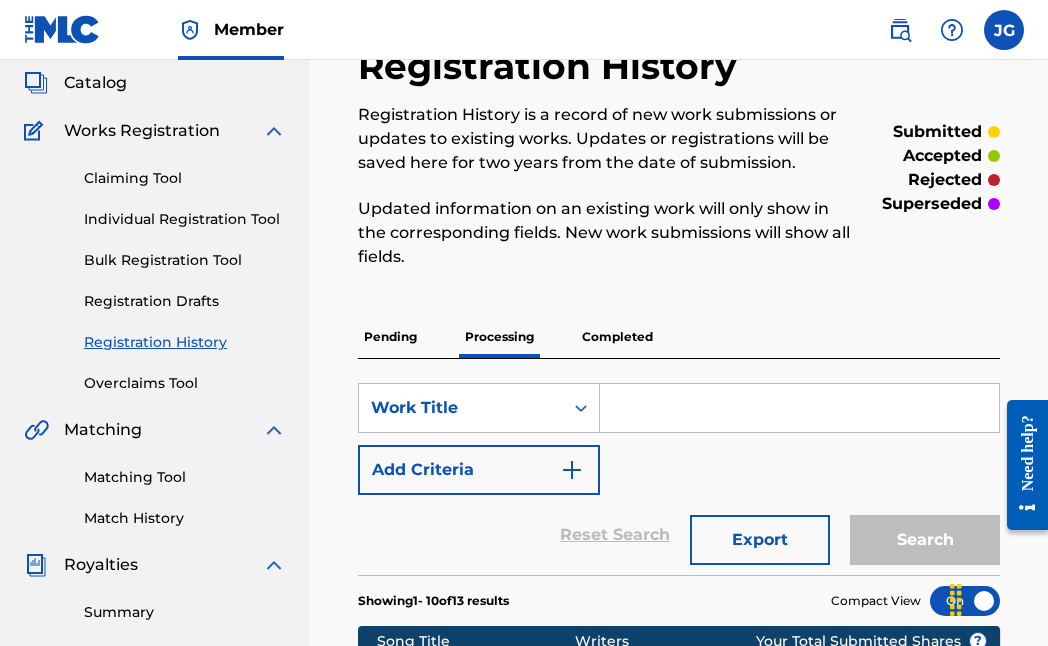 click on "Pending" at bounding box center (390, 337) 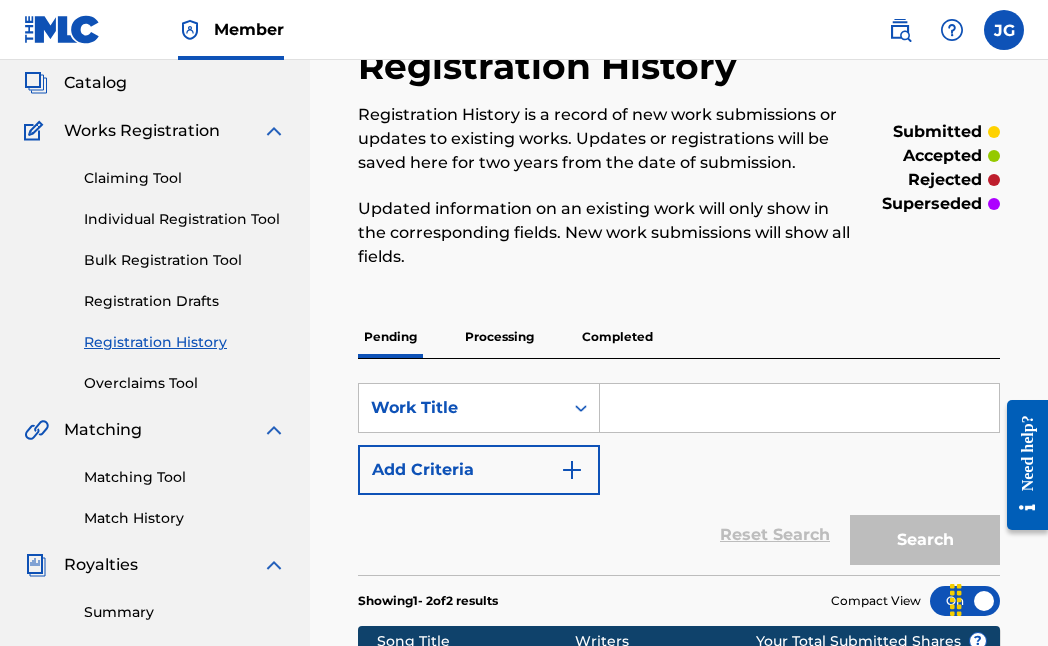 scroll, scrollTop: 0, scrollLeft: 0, axis: both 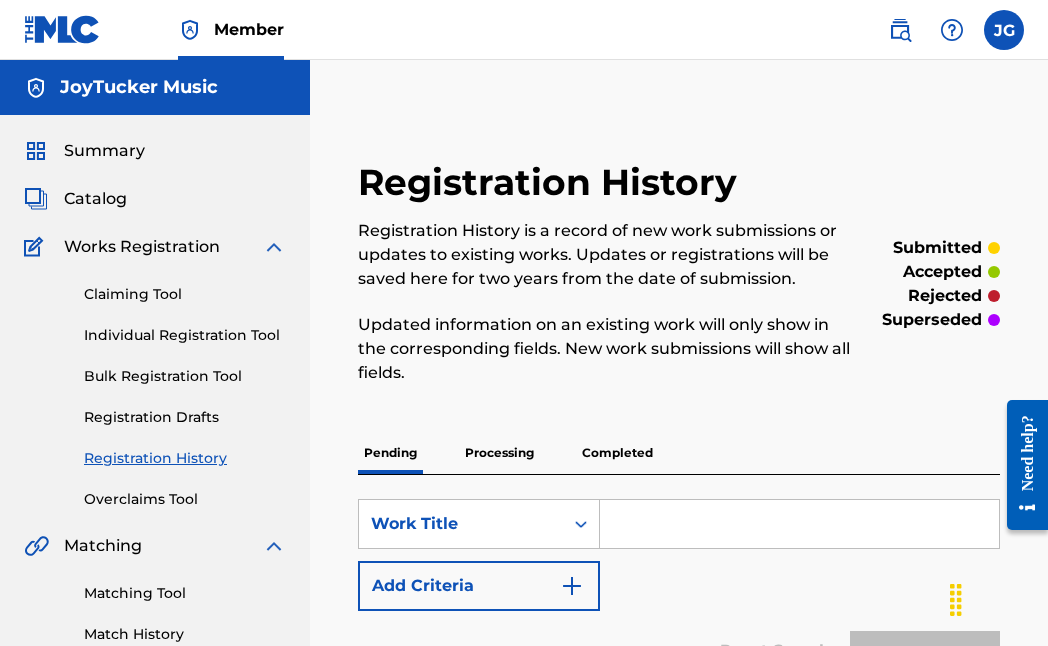 click on "Processing" at bounding box center (499, 453) 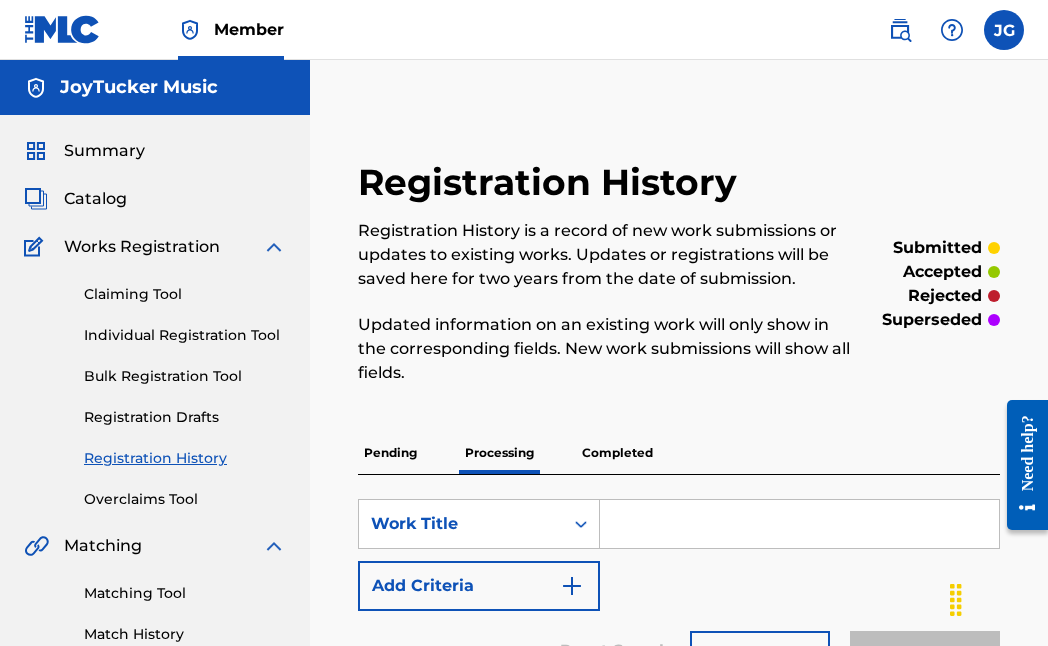 click on "Completed" at bounding box center [617, 453] 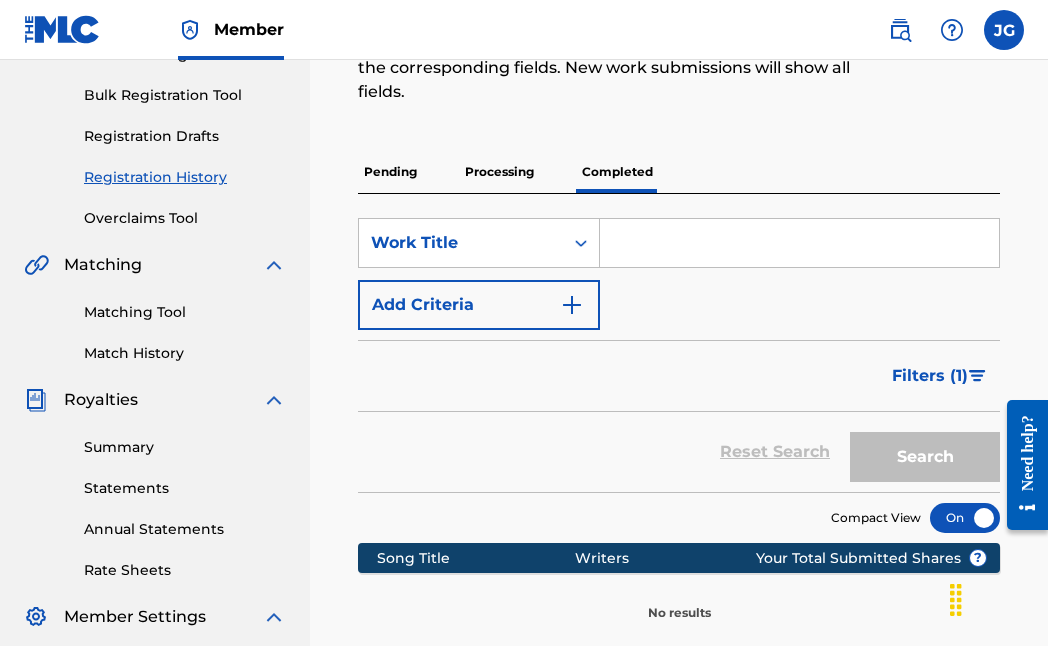 scroll 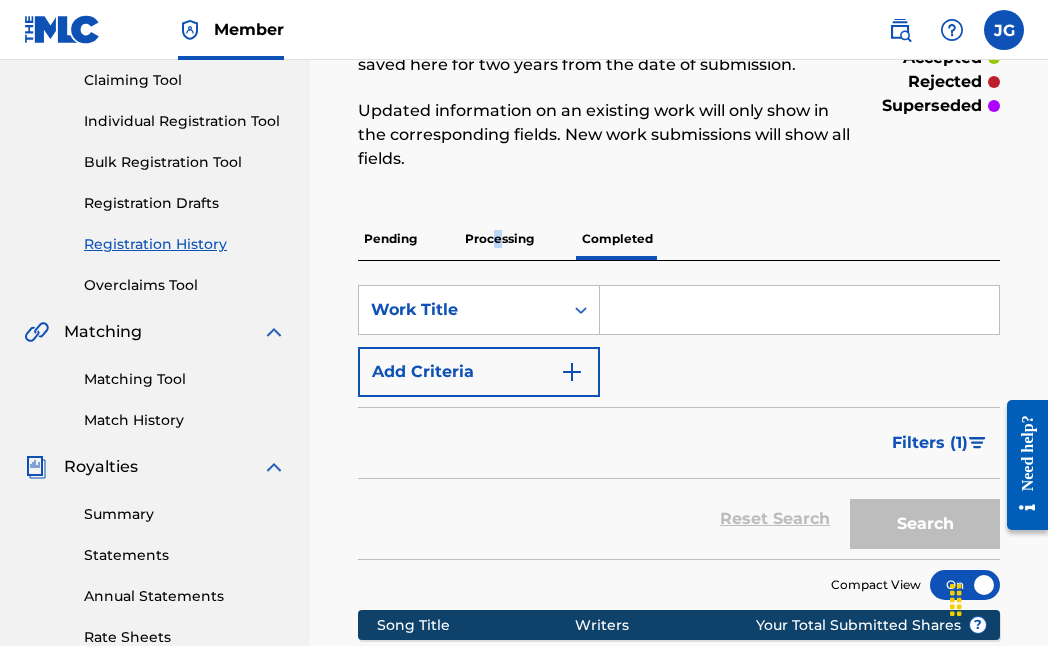 click on "Processing" at bounding box center (499, 239) 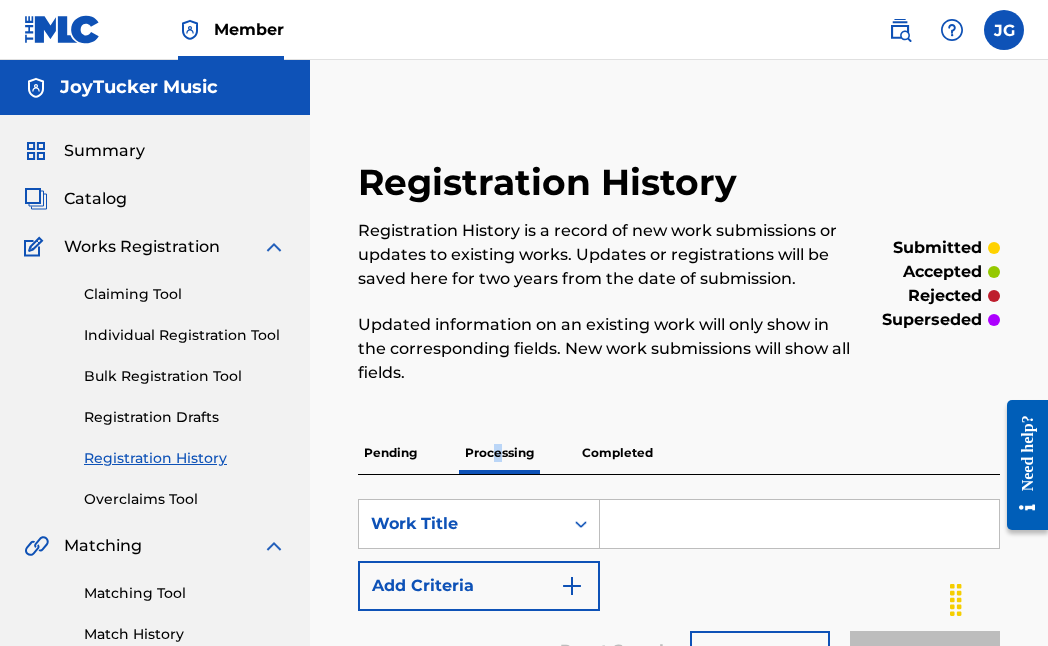 scroll, scrollTop: -1, scrollLeft: 0, axis: vertical 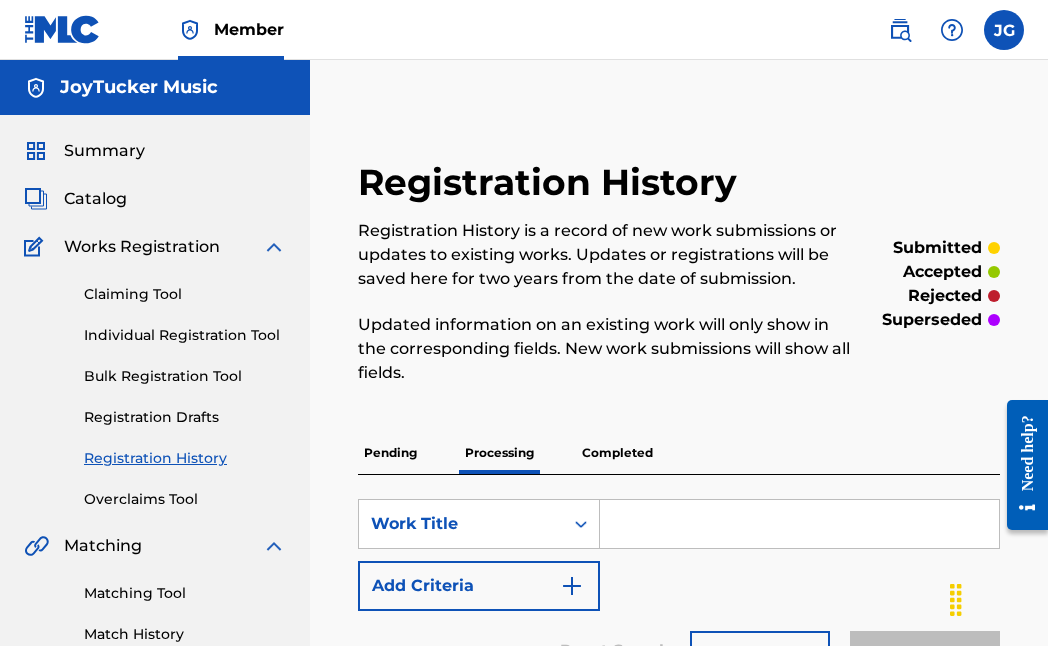click on "Pending" at bounding box center (390, 453) 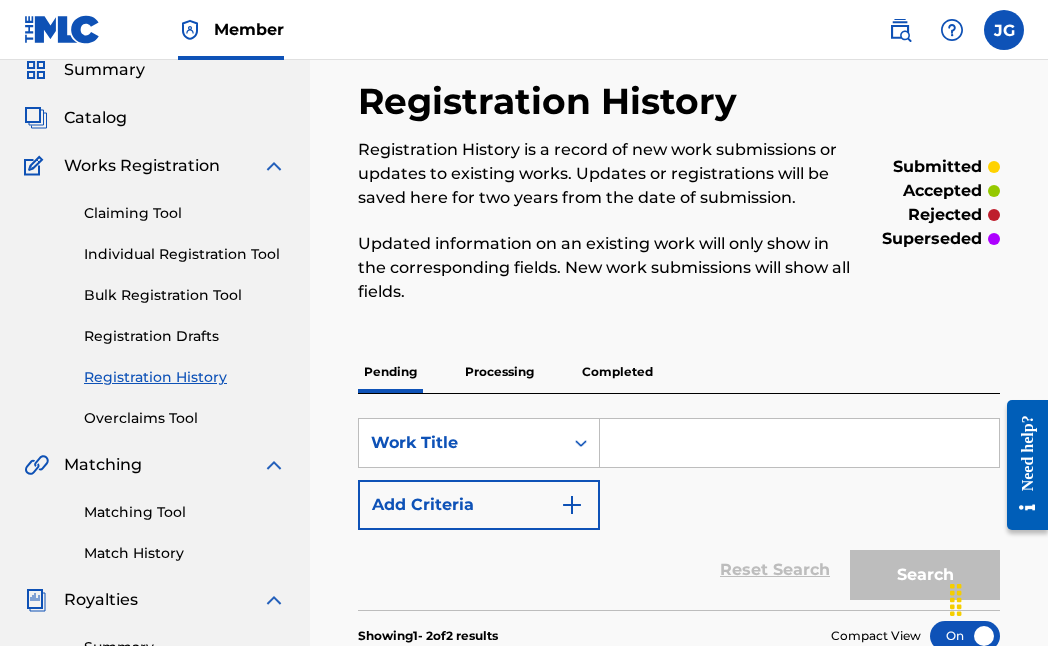 click on "Processing" at bounding box center [499, 372] 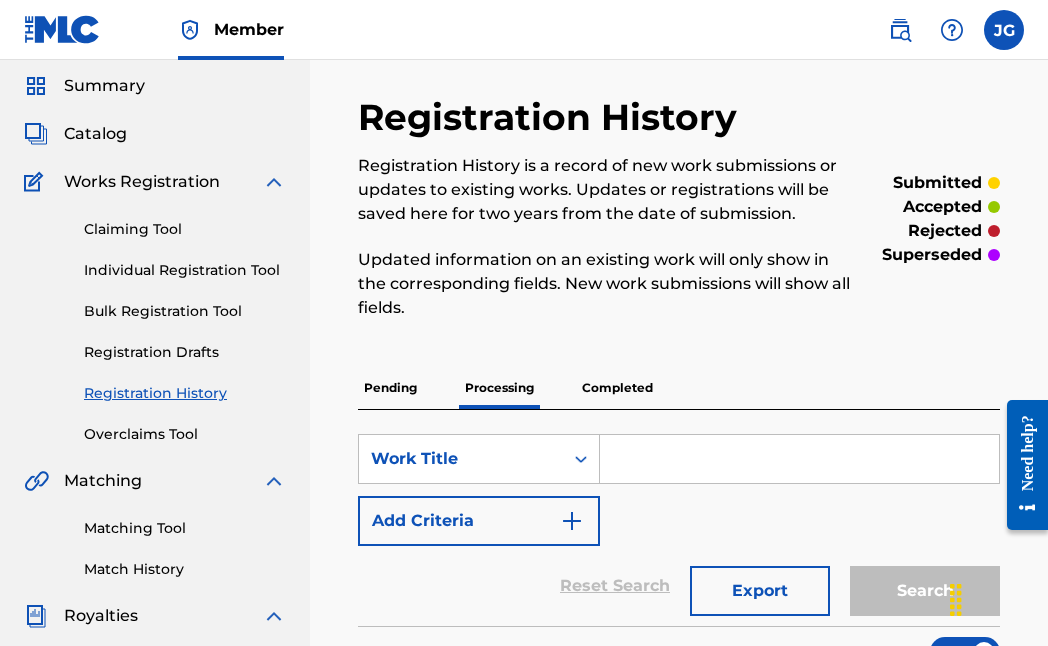 click on "Completed" at bounding box center [617, 388] 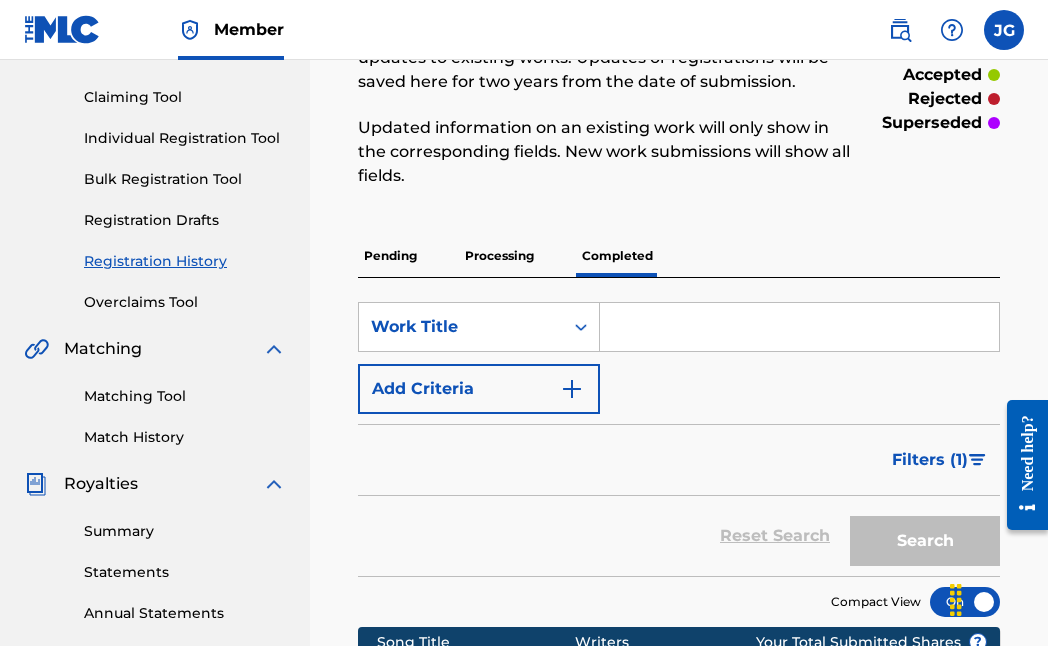 click on "Processing" at bounding box center (499, 256) 